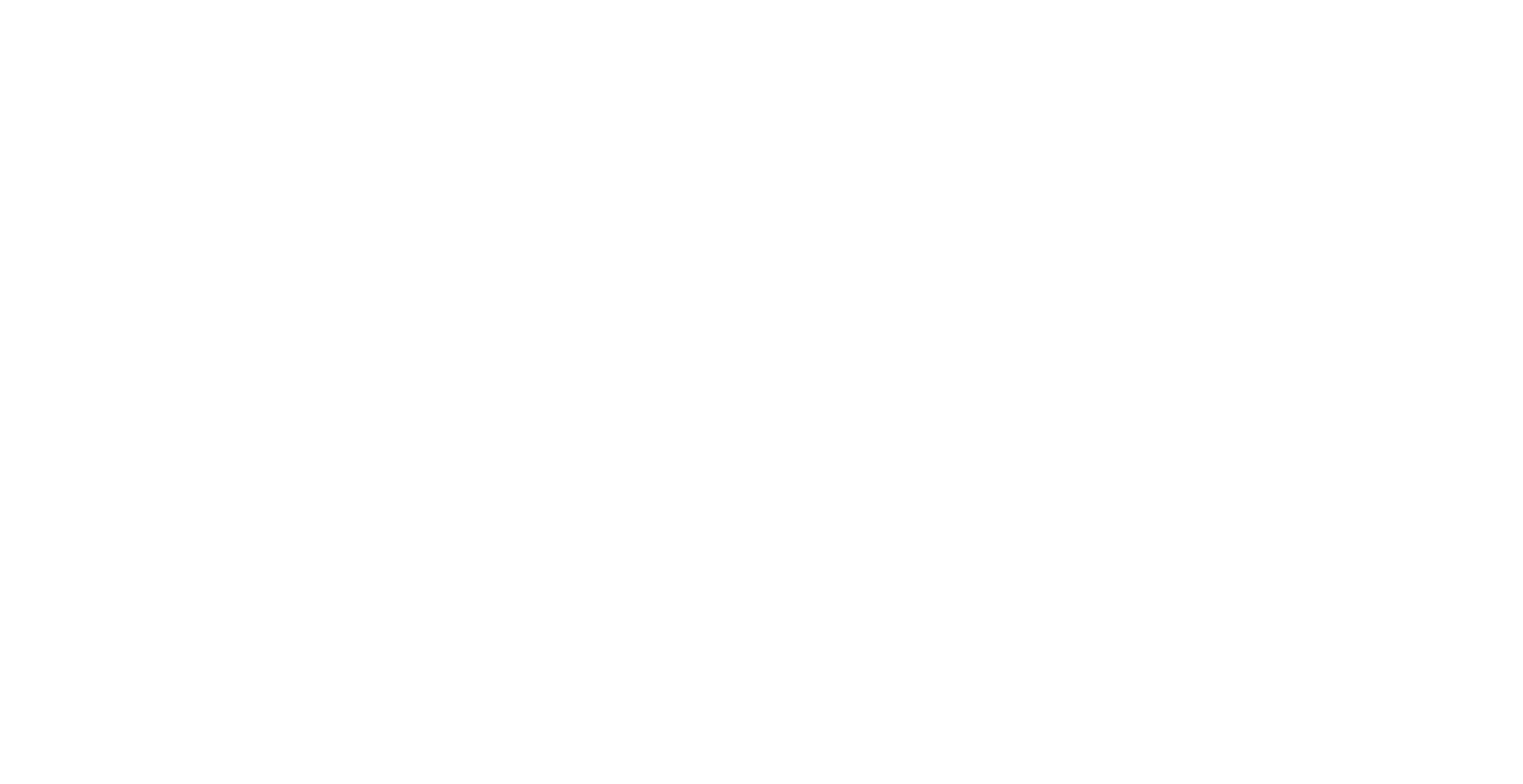 scroll, scrollTop: 0, scrollLeft: 0, axis: both 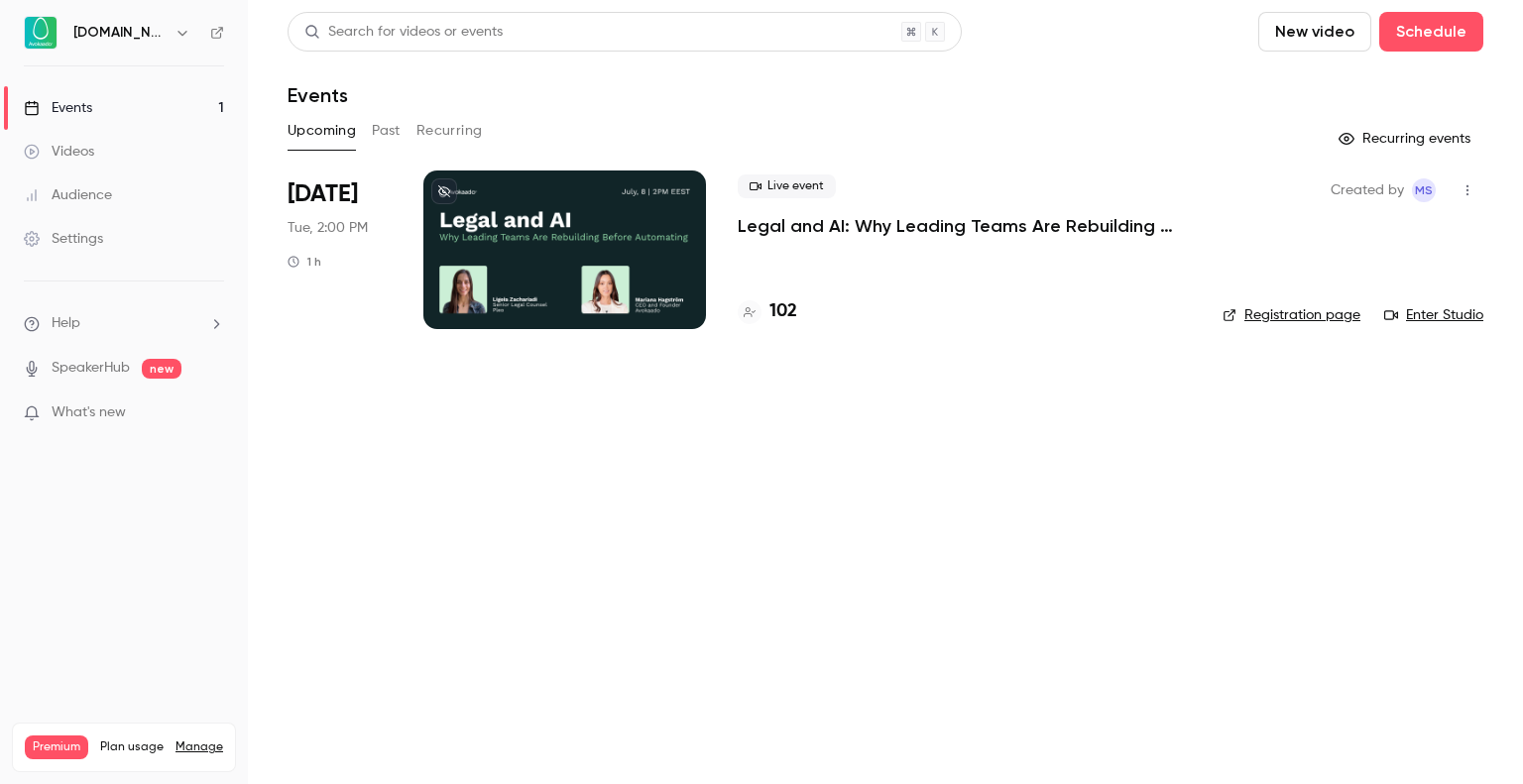 click on "Past" at bounding box center [386, 131] 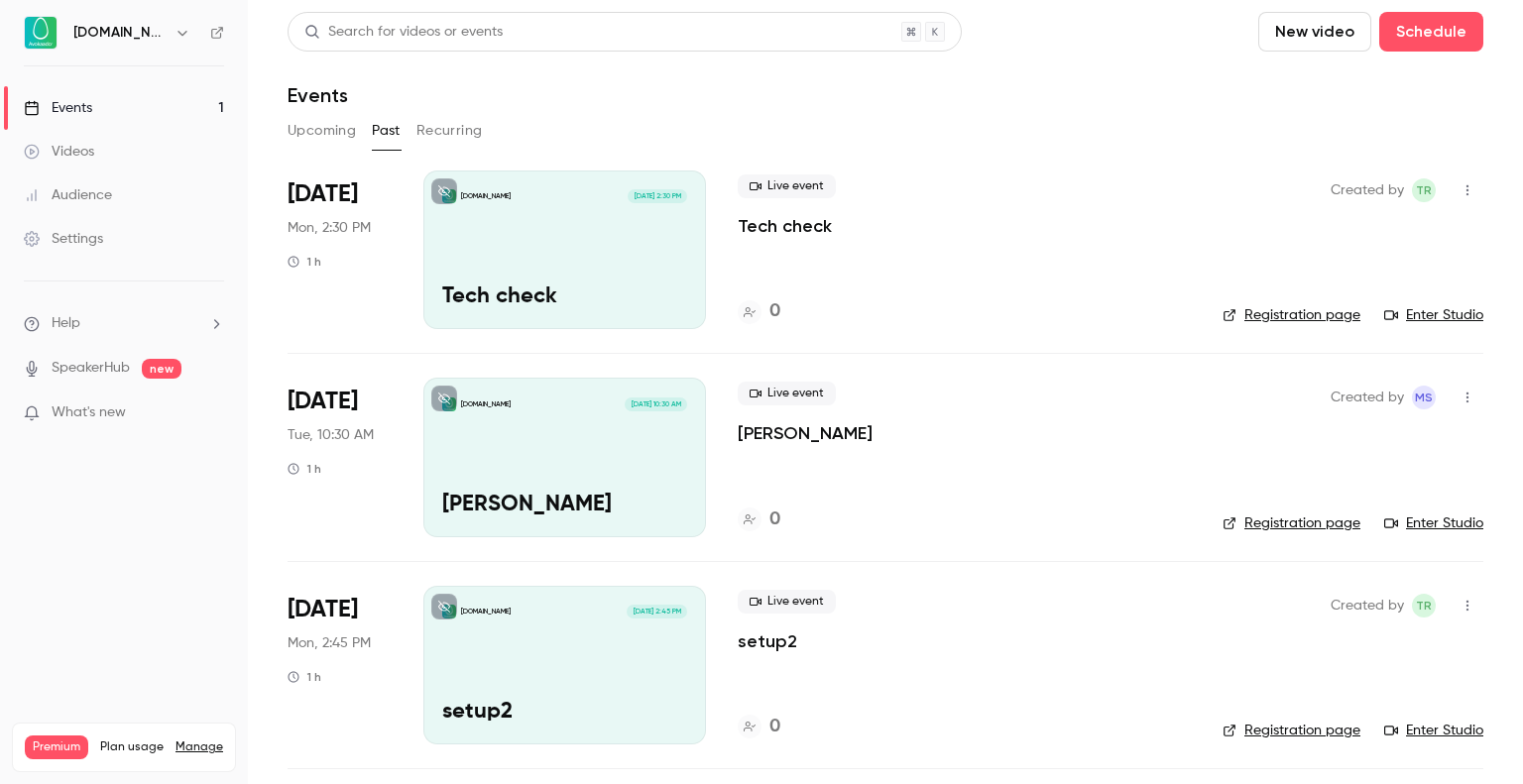 click on "Upcoming" at bounding box center [321, 131] 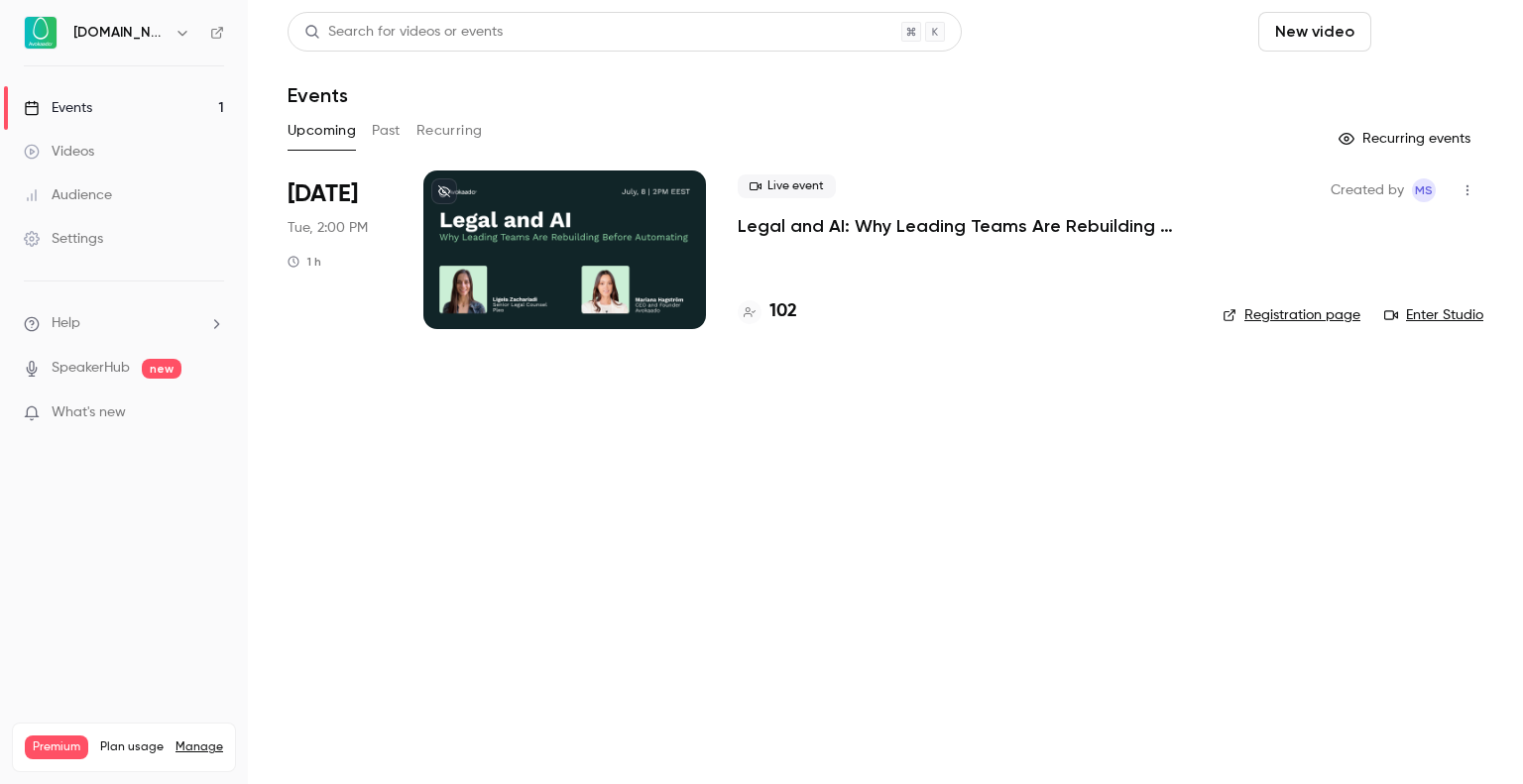click on "Schedule" at bounding box center (1431, 32) 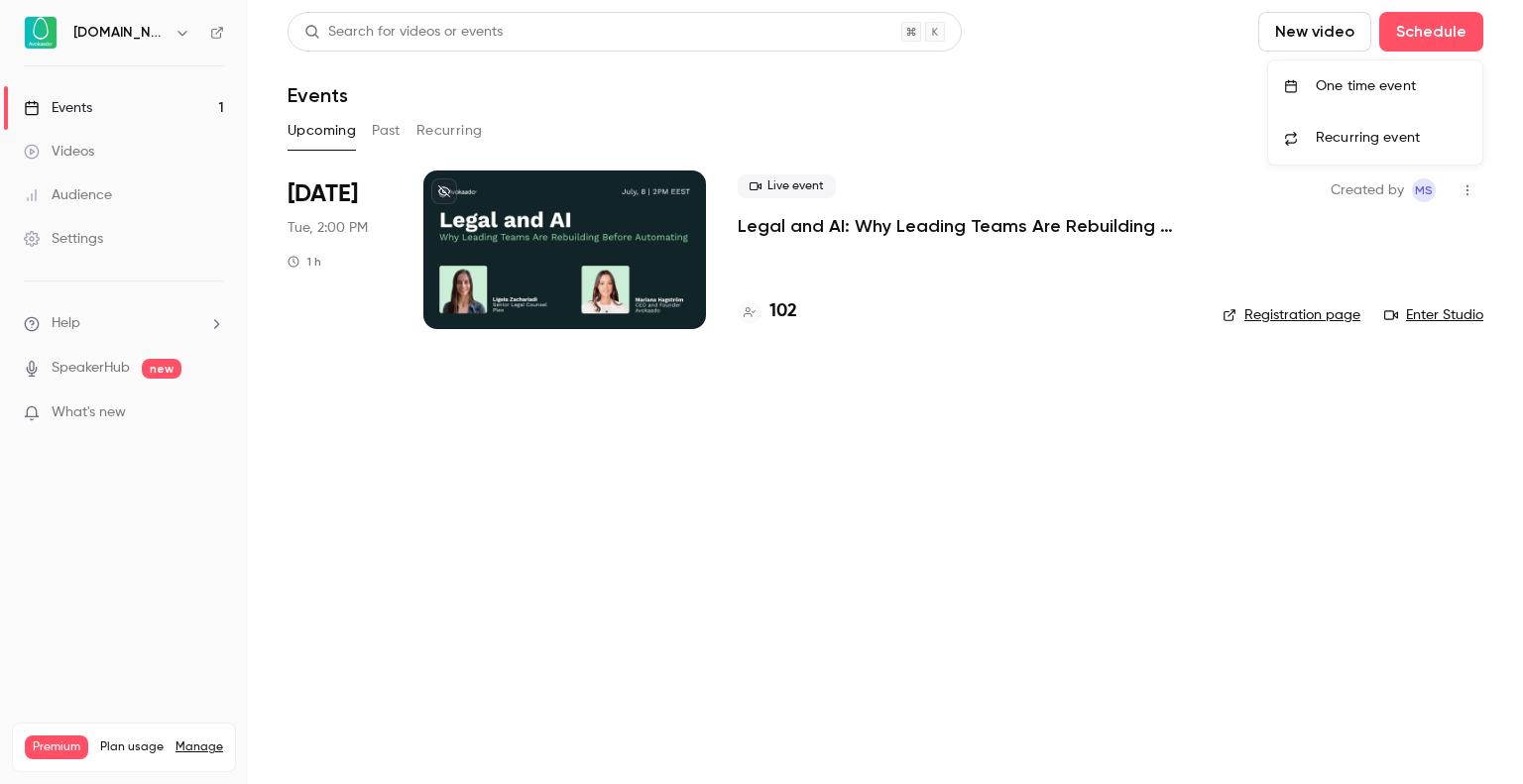 click on "One time event" at bounding box center [1391, 86] 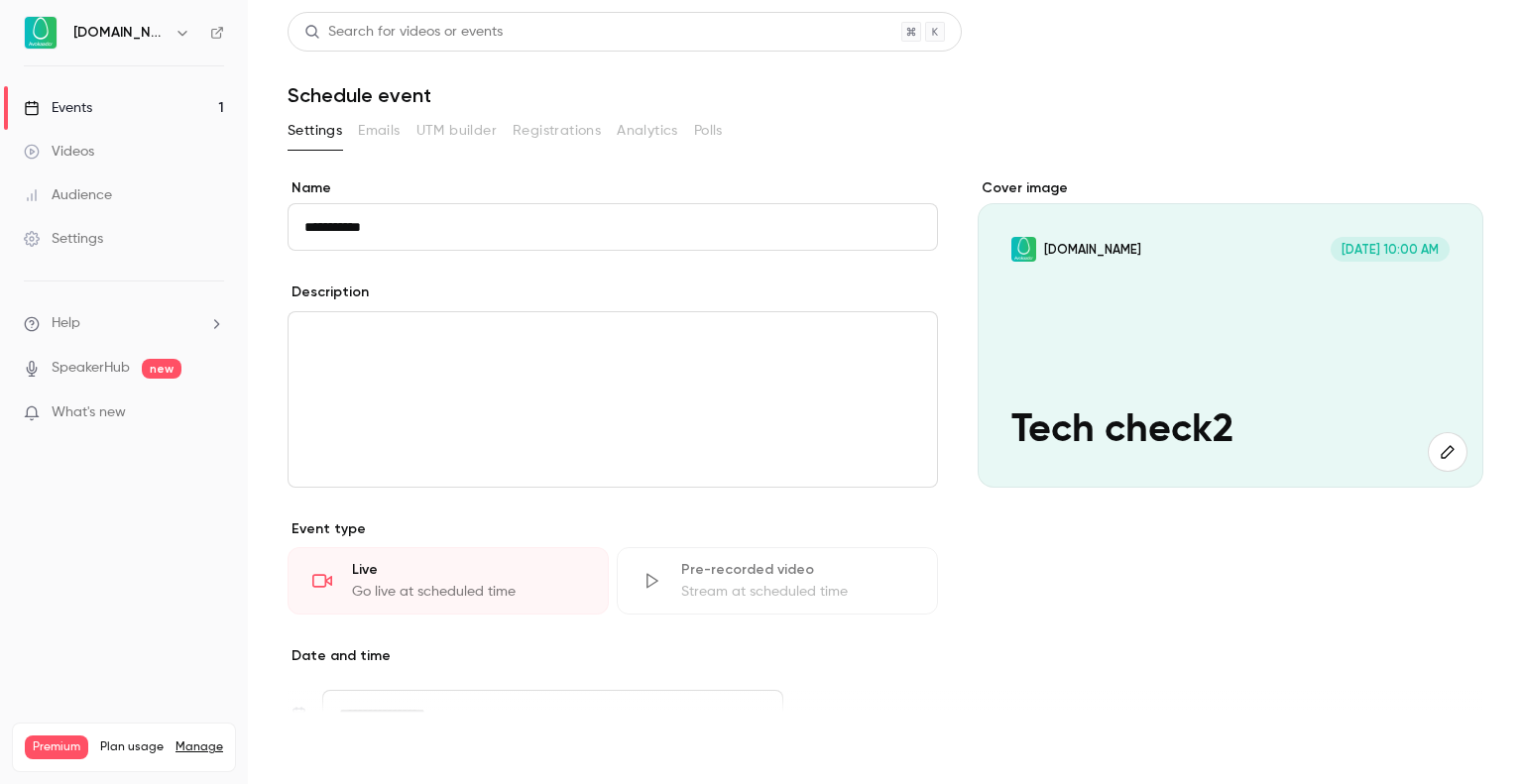 type on "**********" 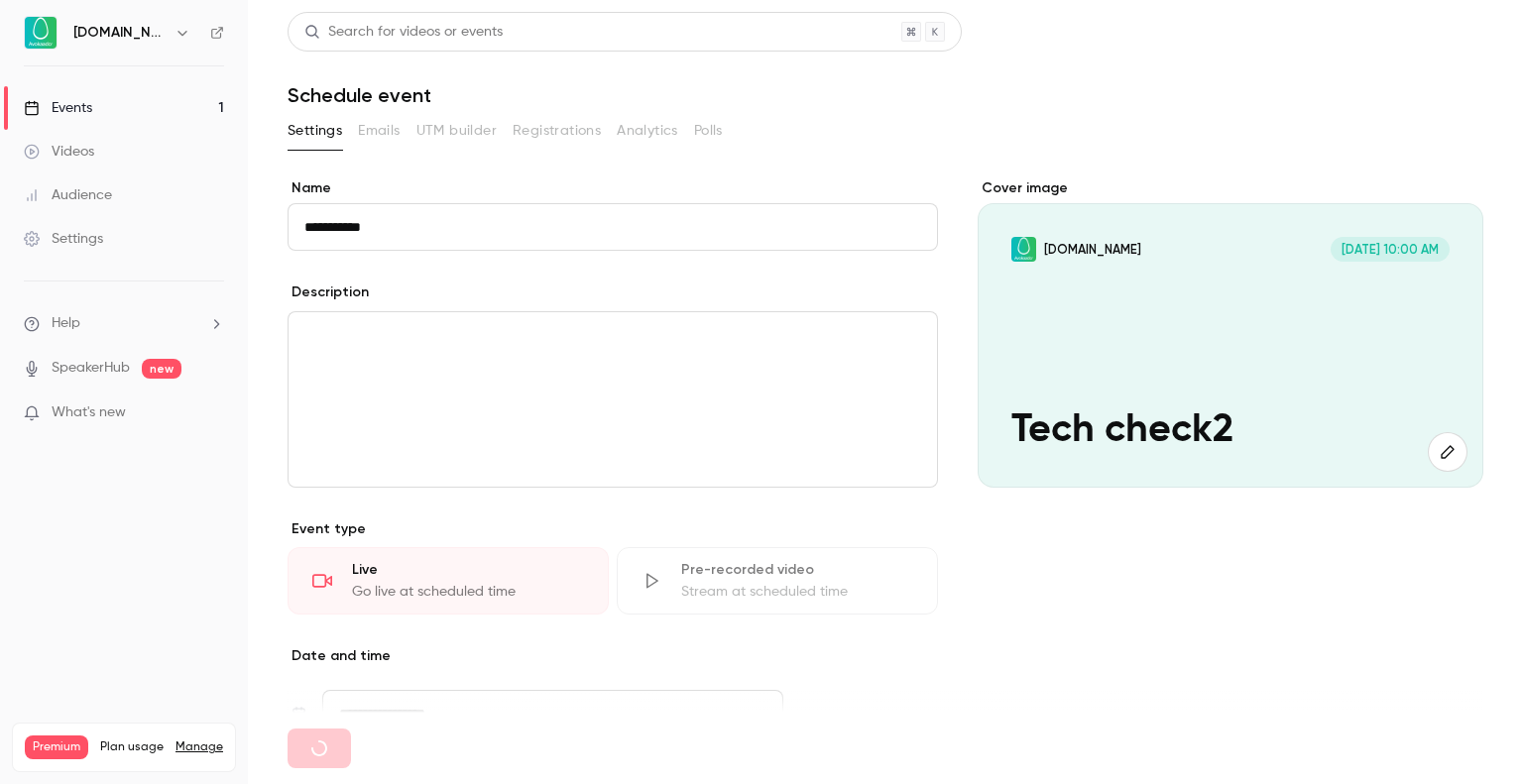 type 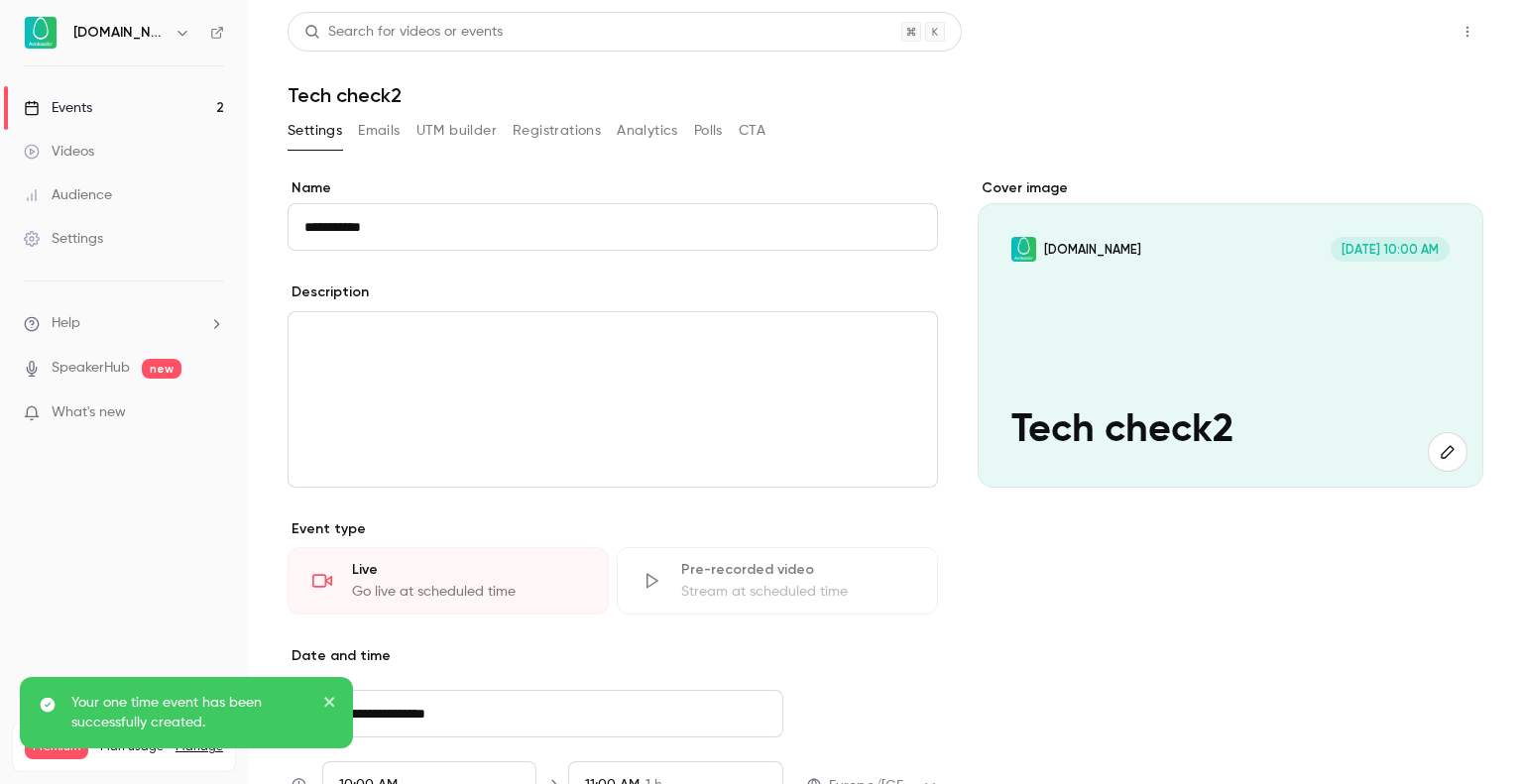 click on "Share" at bounding box center (1396, 32) 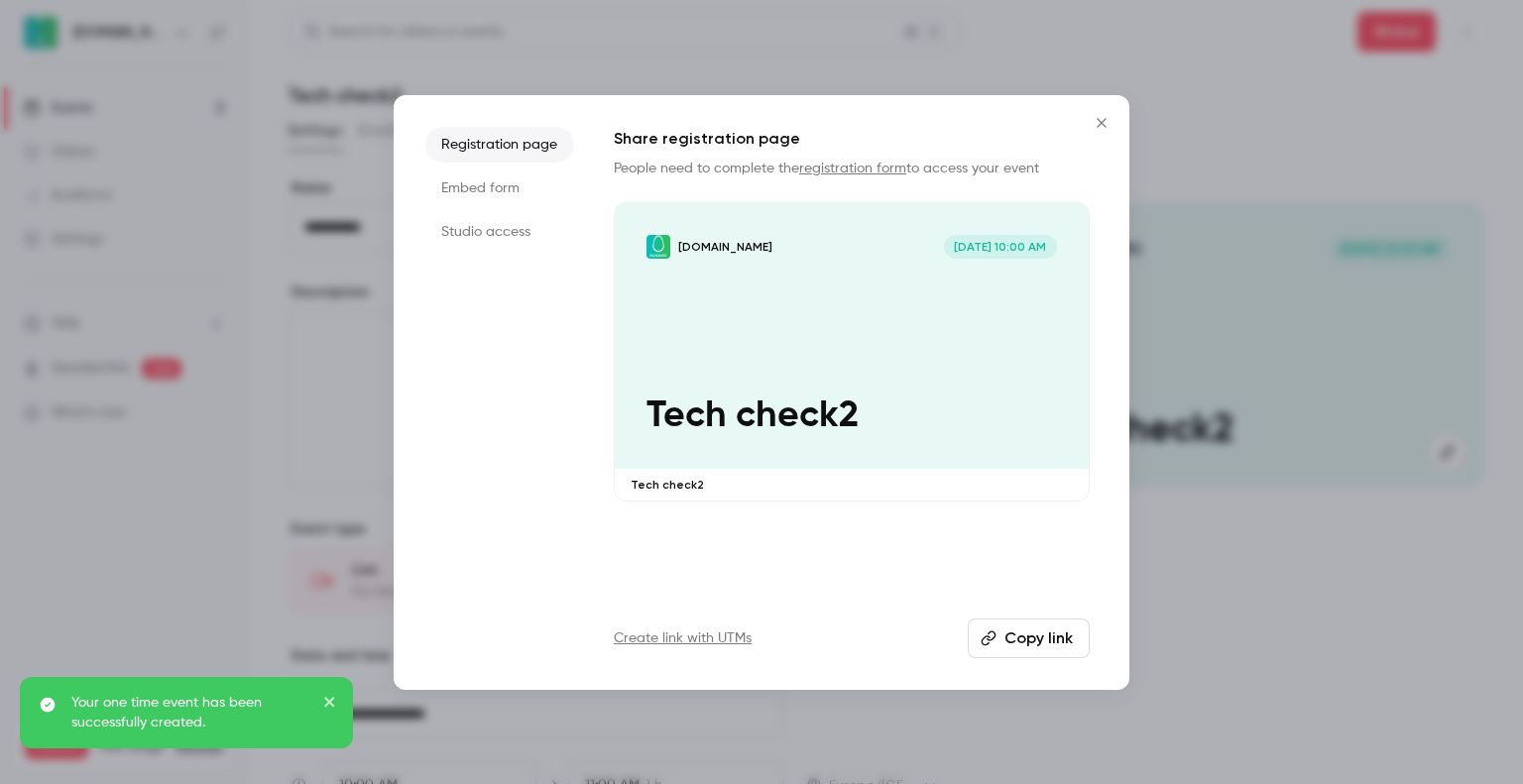 click on "Studio access" at bounding box center [500, 232] 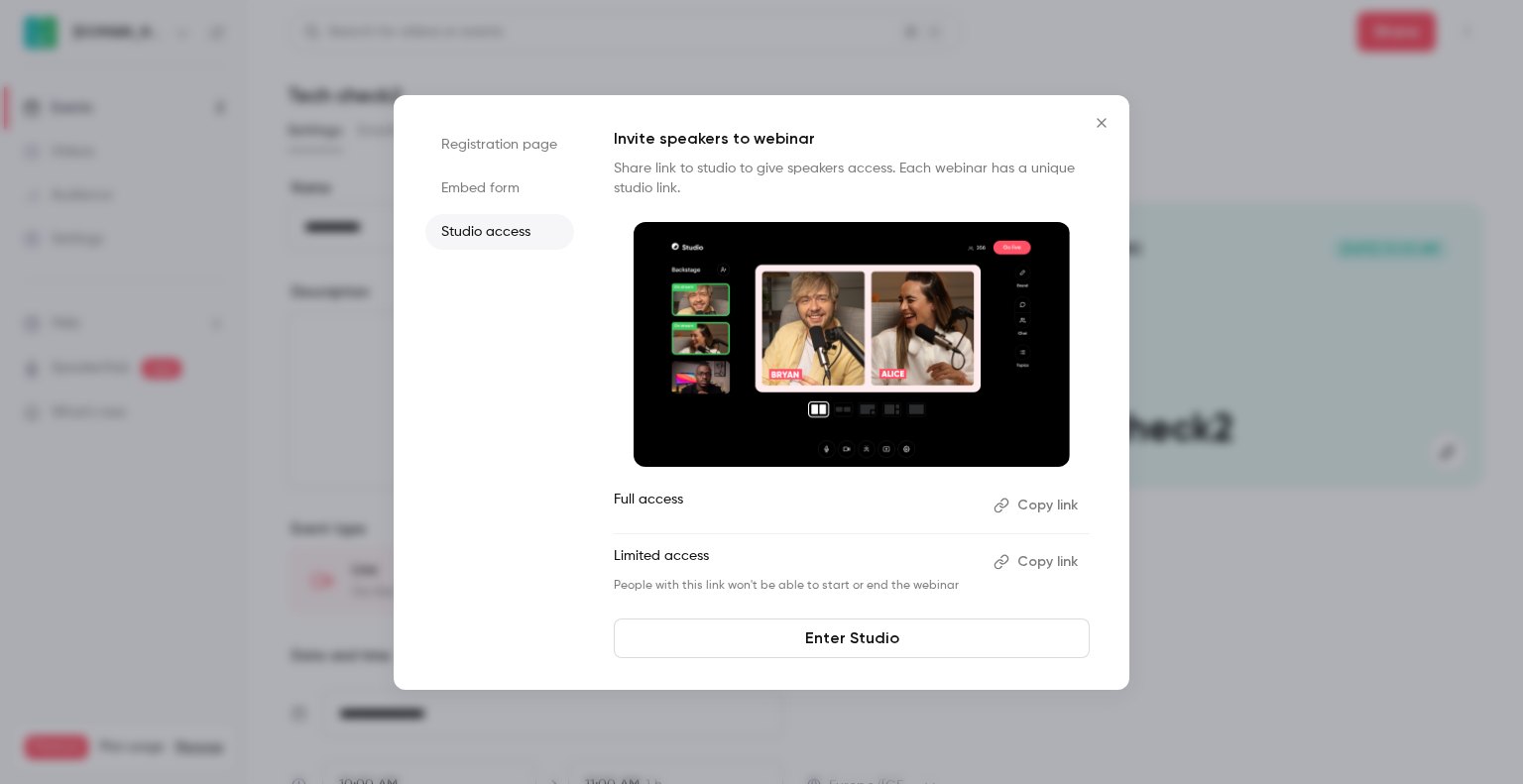 click on "Invite speakers to webinar Share link to studio to give speakers access. Each webinar has a unique studio link. Full access Copy link Limited access Copy link People with this link won't be able to start or end the webinar Enter Studio" at bounding box center [852, 392] 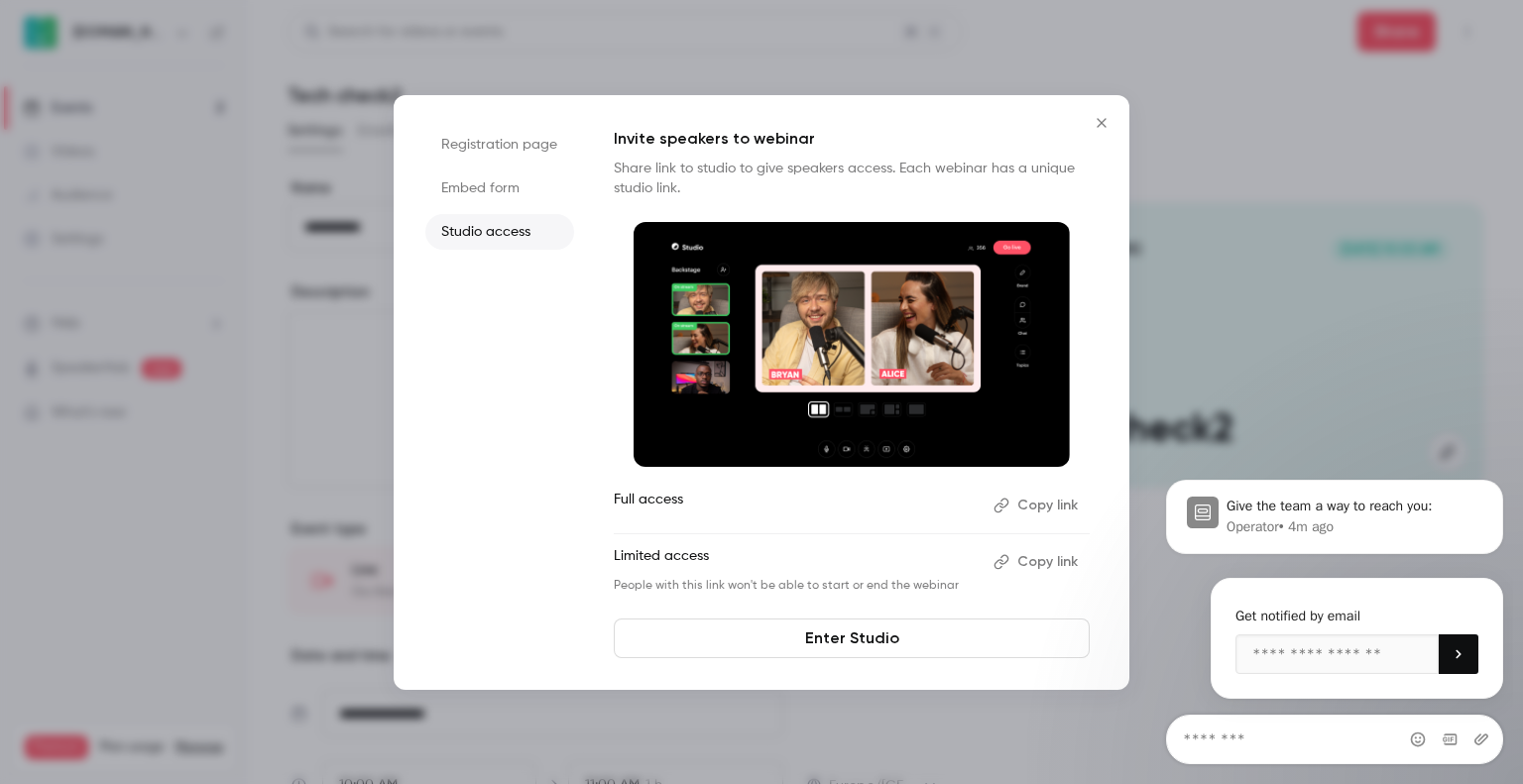 scroll, scrollTop: 0, scrollLeft: 0, axis: both 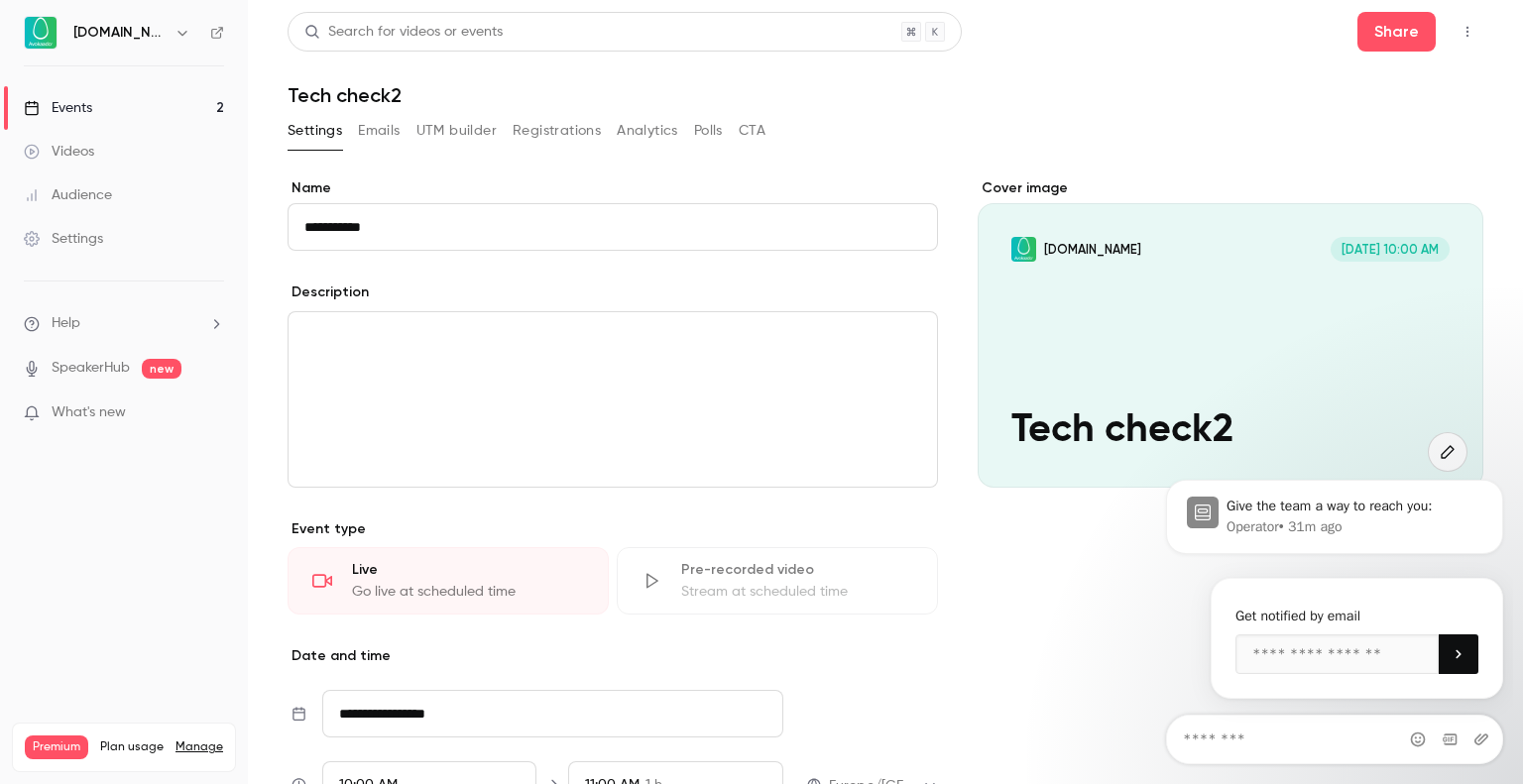 click on "Events 2" at bounding box center (124, 108) 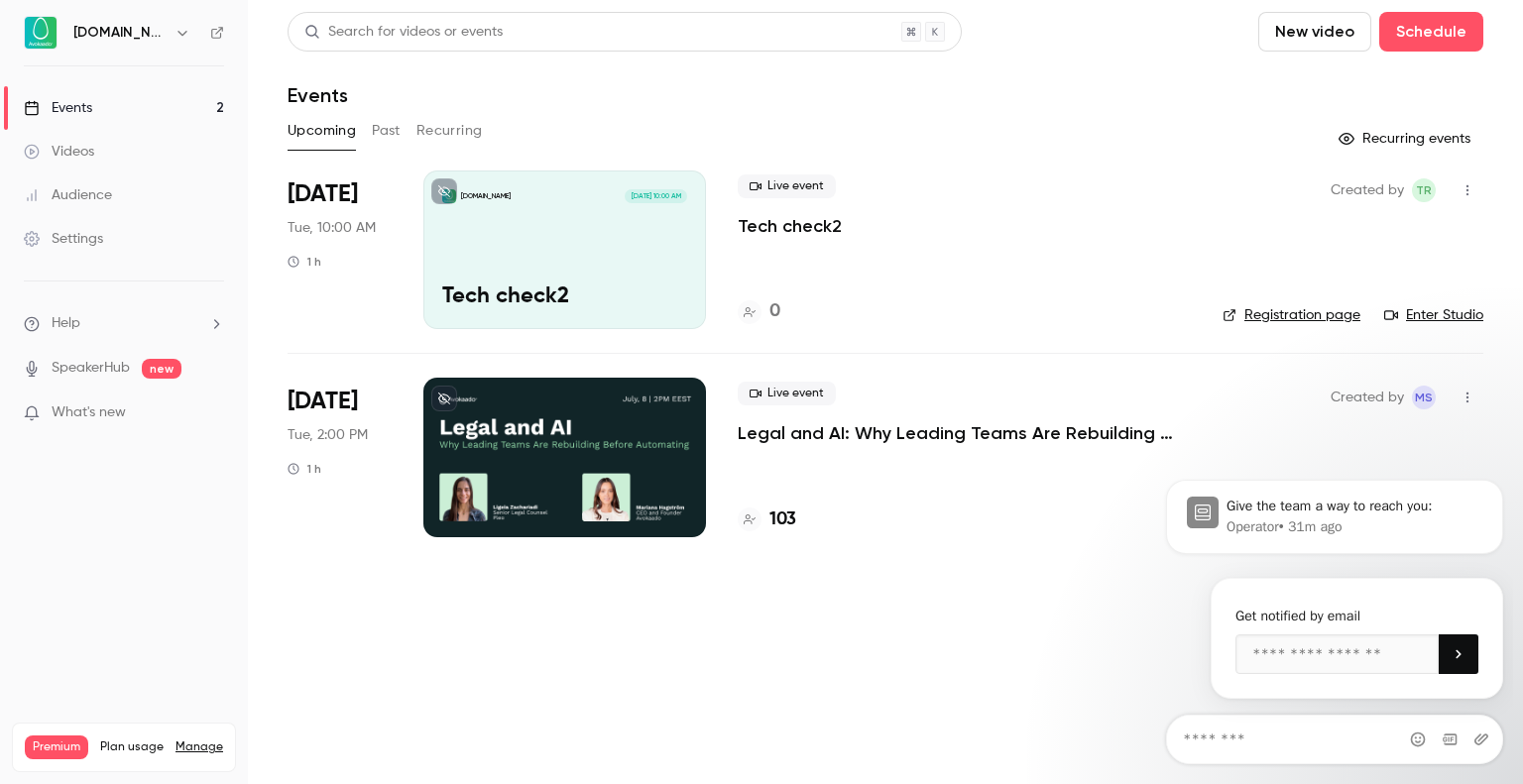 click on "[DATE] Tue, 2:00 PM 1 h Live event Legal and AI: Why Leading Teams Are Rebuilding Before Automating 103 Created by MS Registration page Enter Studio" at bounding box center [885, 456] 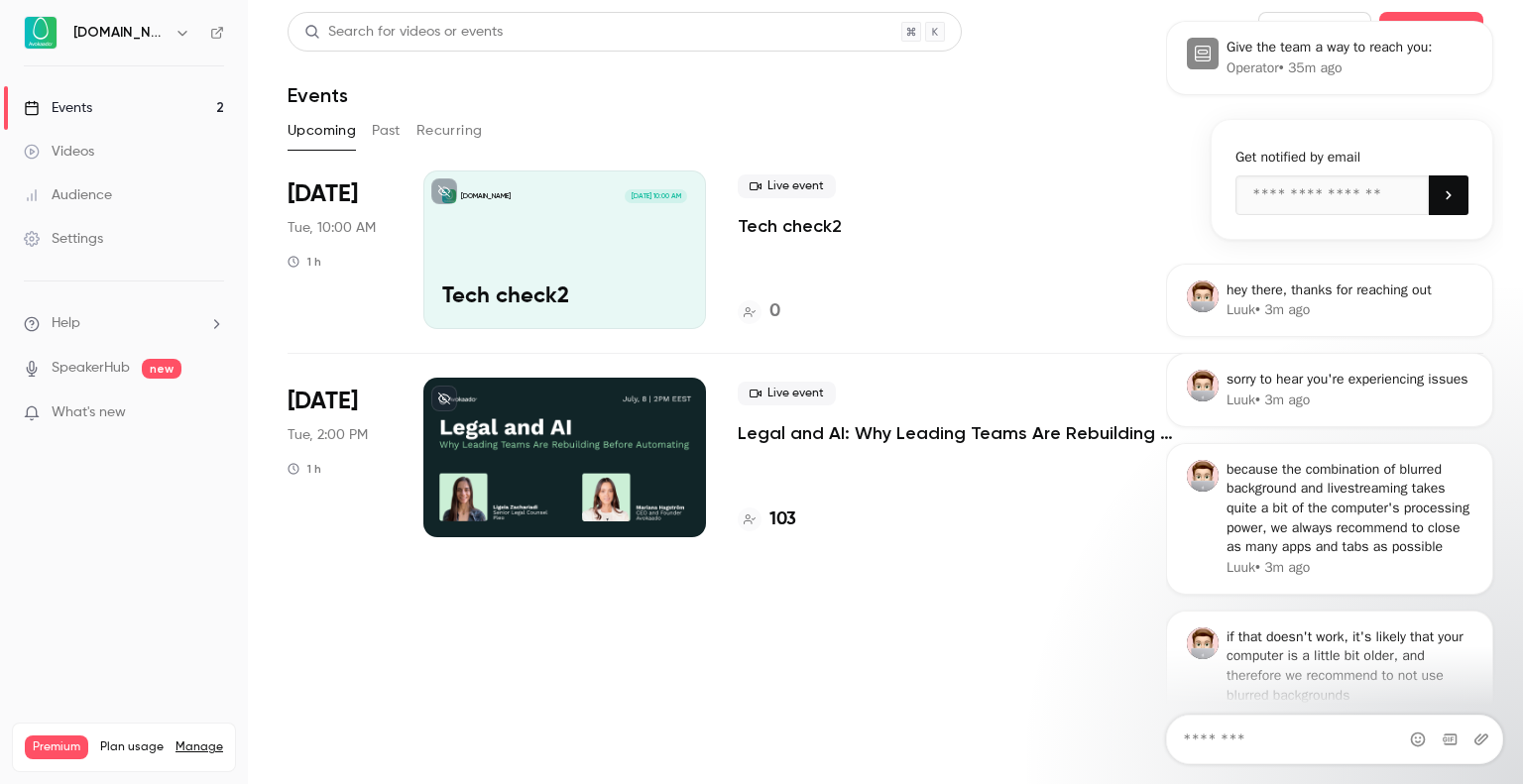 click on "Legal and AI: Why Leading Teams Are Rebuilding Before Automating" at bounding box center (964, 433) 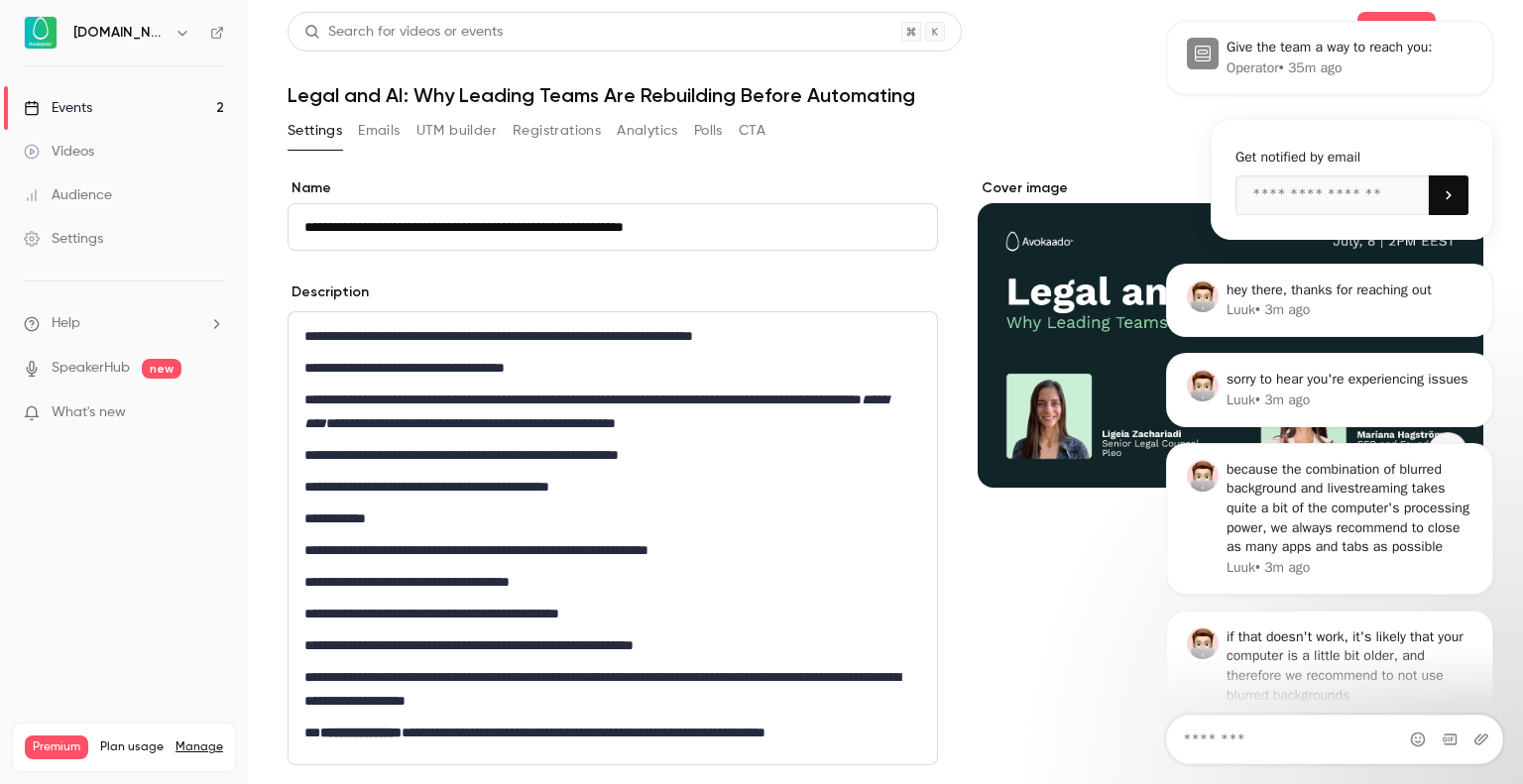 click on "Registrations" at bounding box center (556, 131) 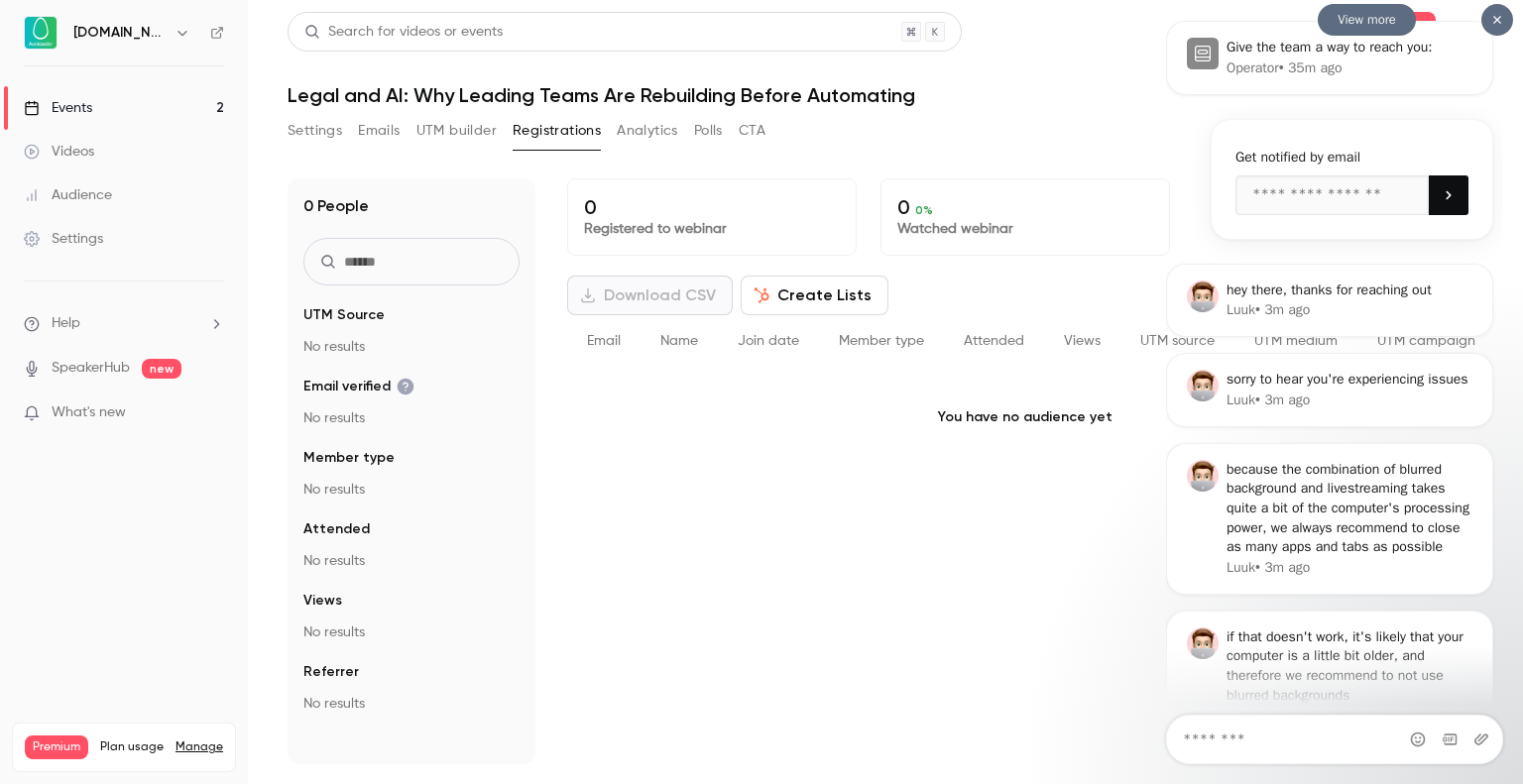 click at bounding box center [1497, 20] 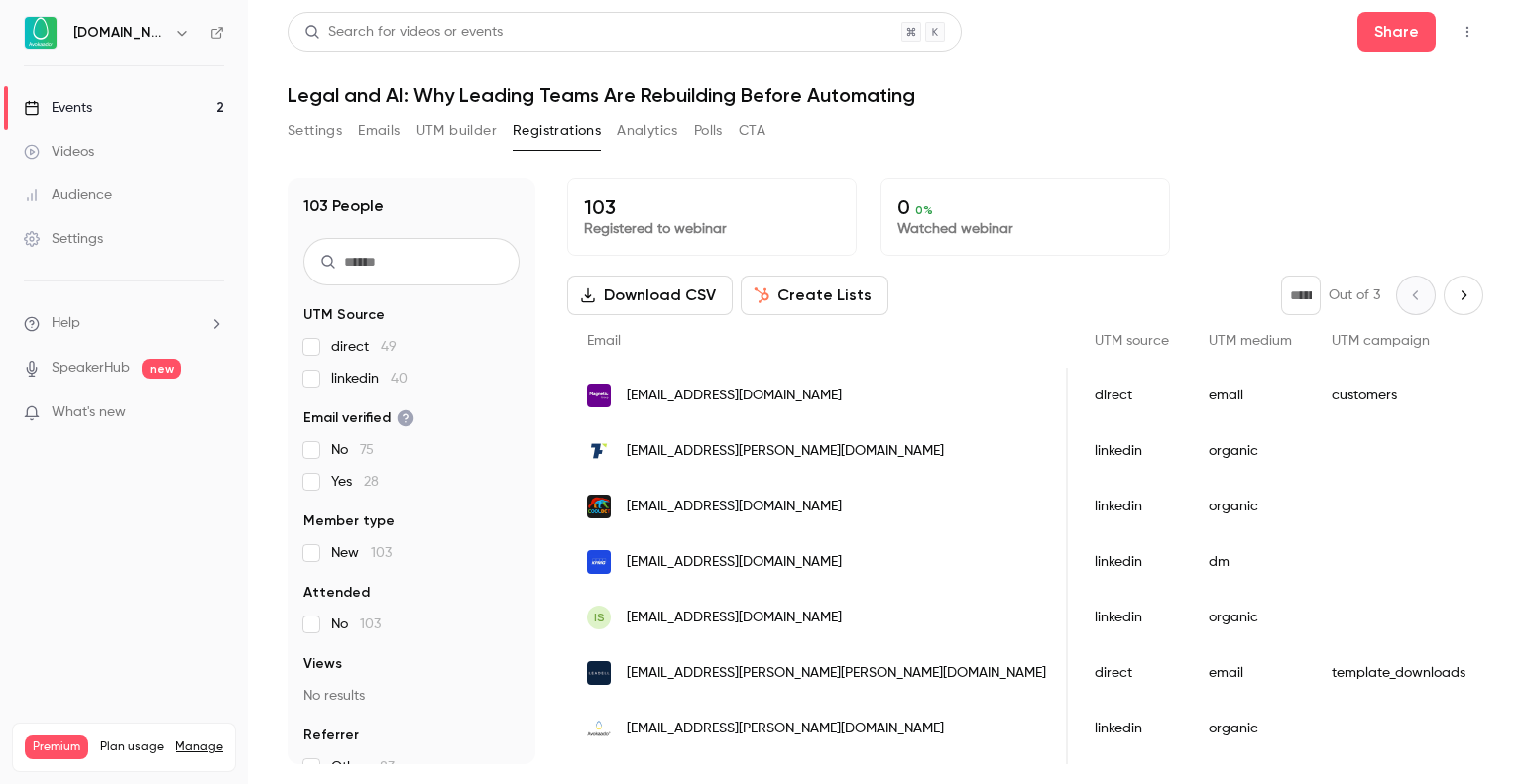 scroll, scrollTop: 0, scrollLeft: 2185, axis: horizontal 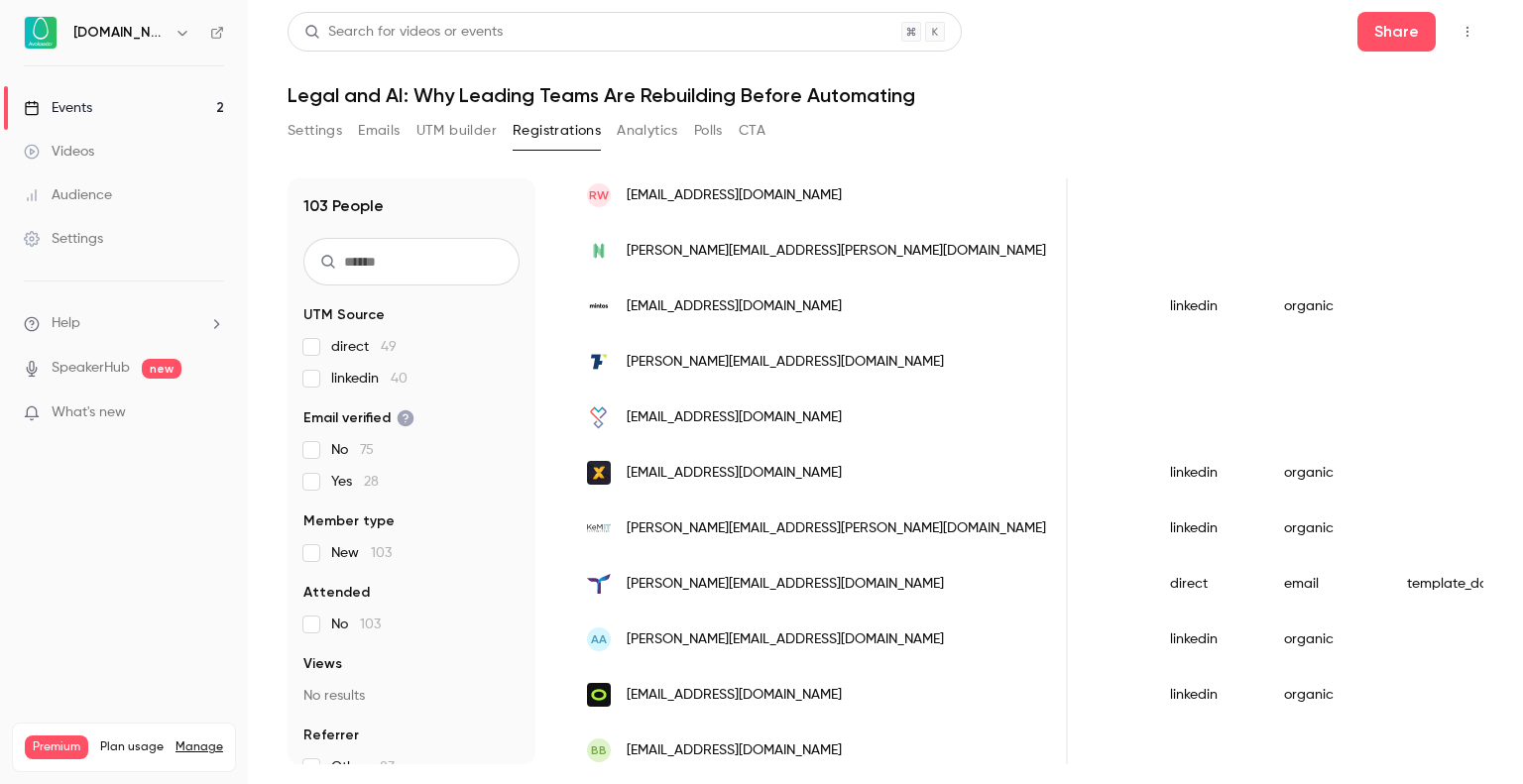 click on "Events 2" at bounding box center (124, 108) 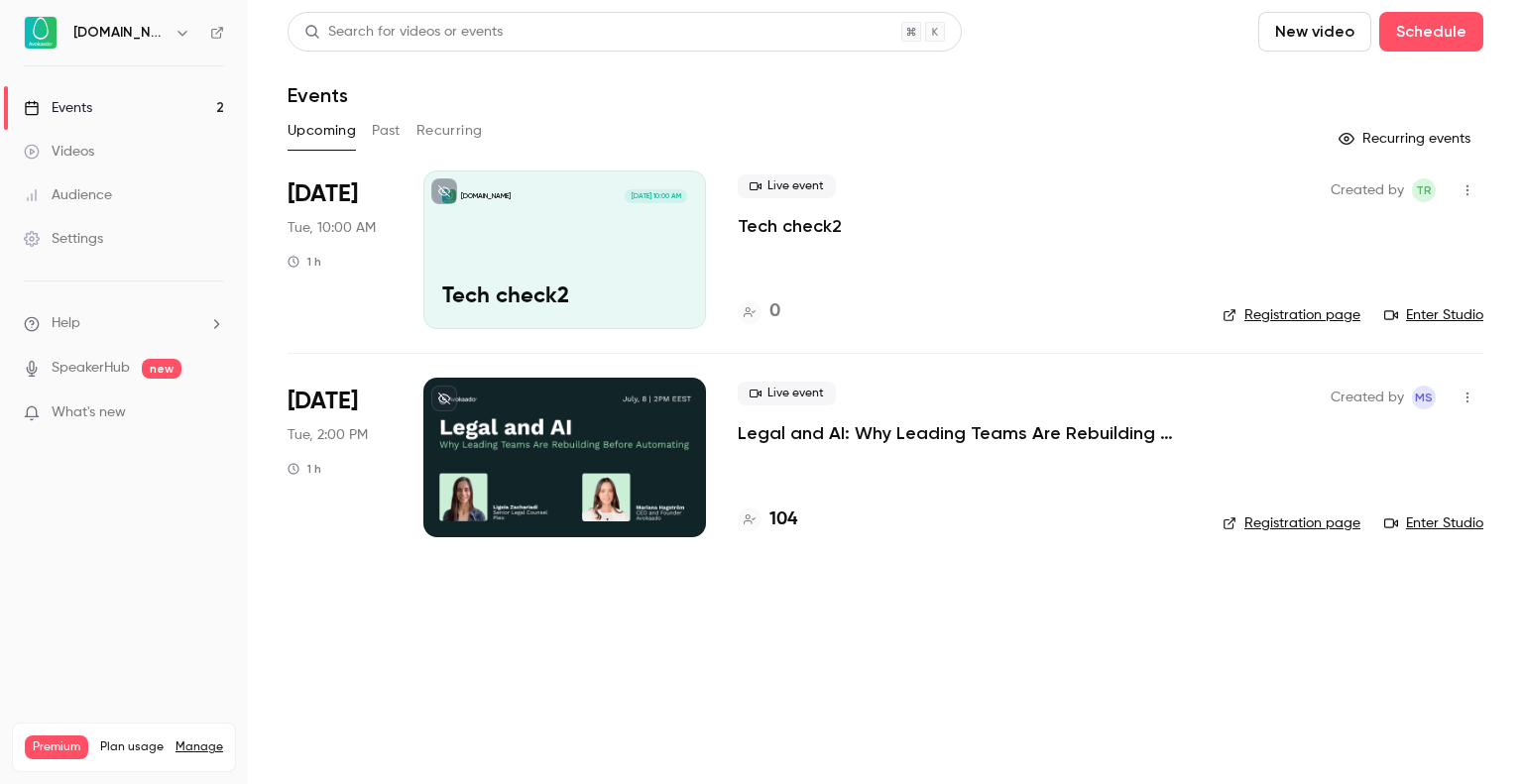 click on "Legal and AI: Why Leading Teams Are Rebuilding Before Automating" at bounding box center (964, 433) 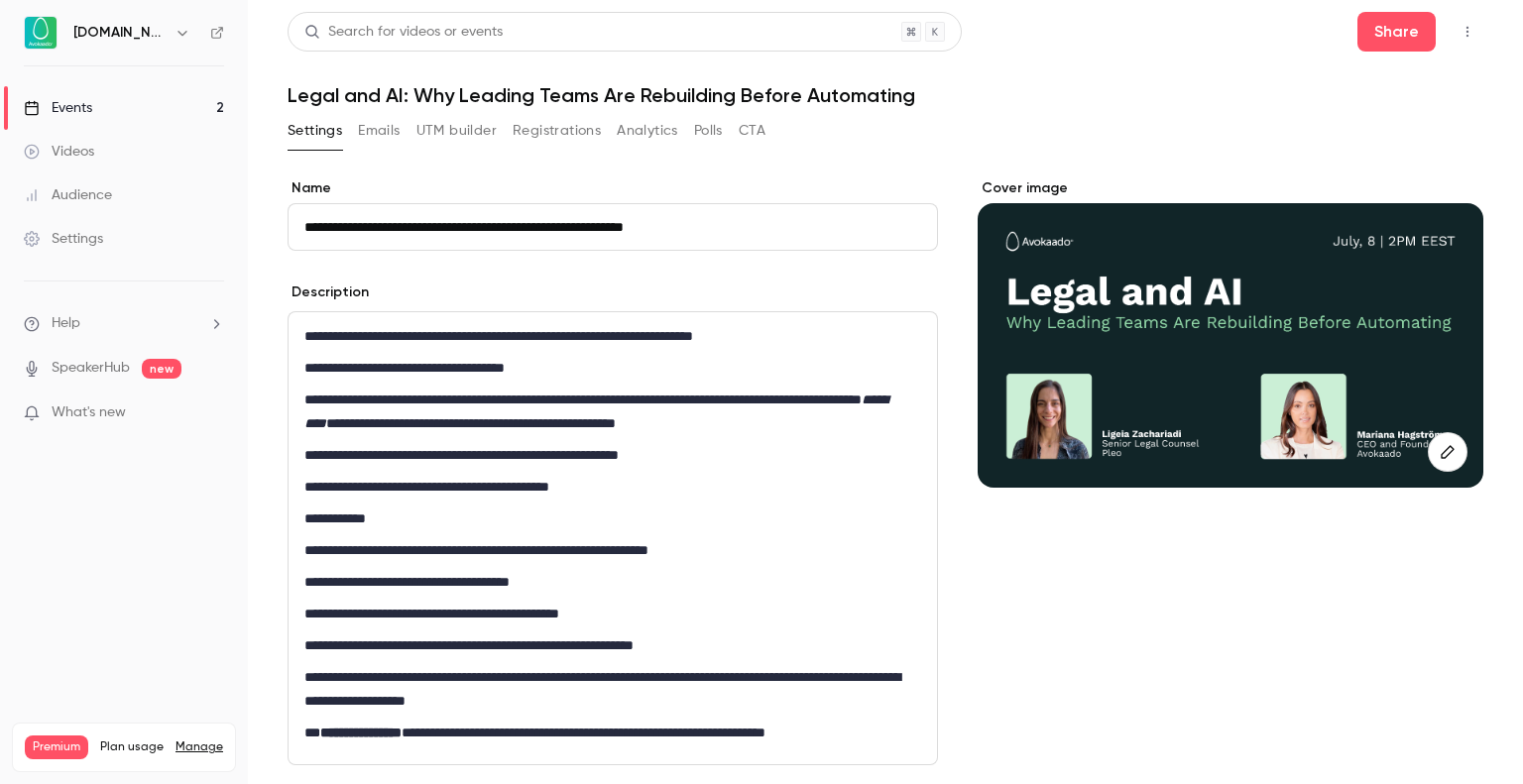 click at bounding box center (1467, 32) 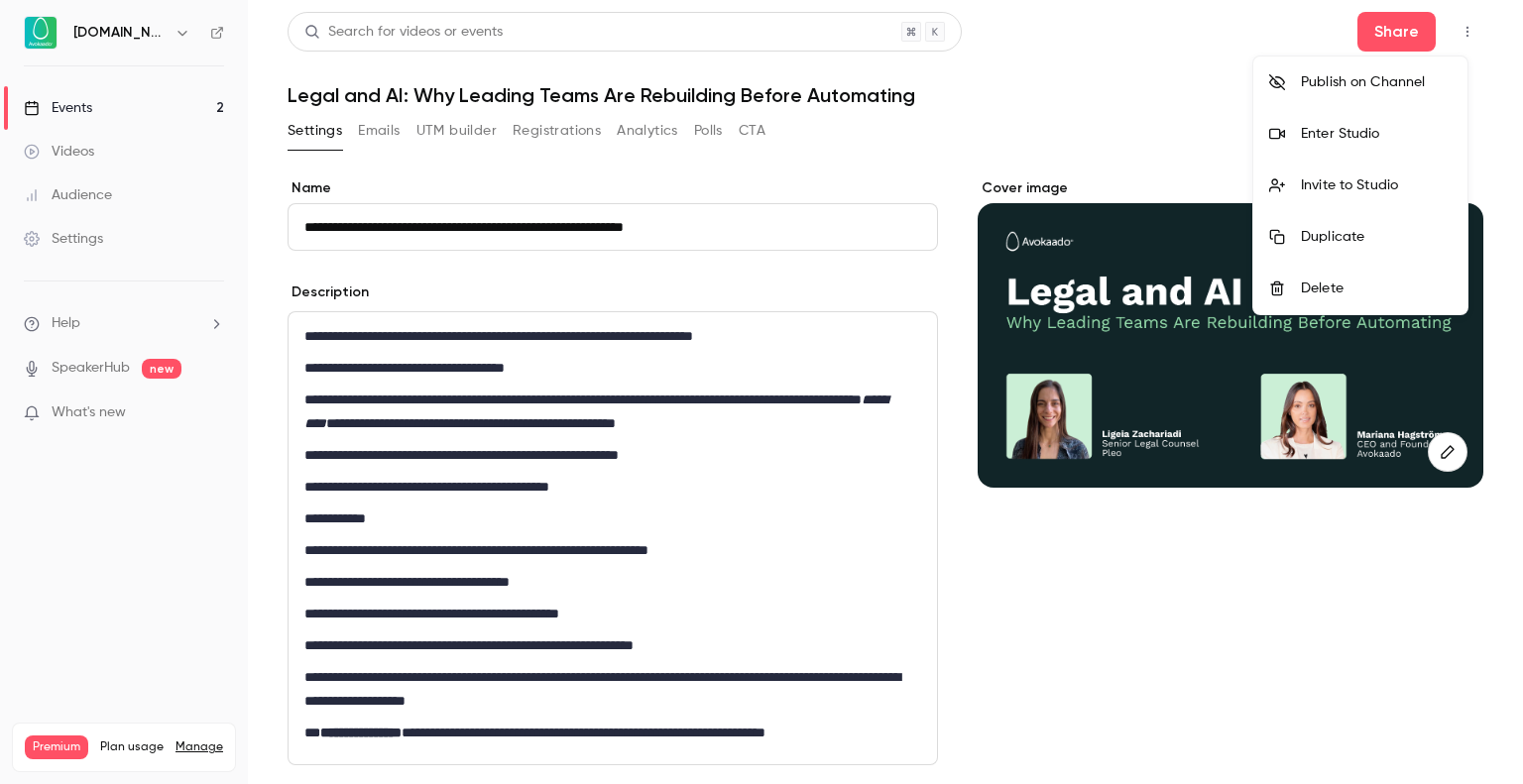 click at bounding box center [762, 392] 